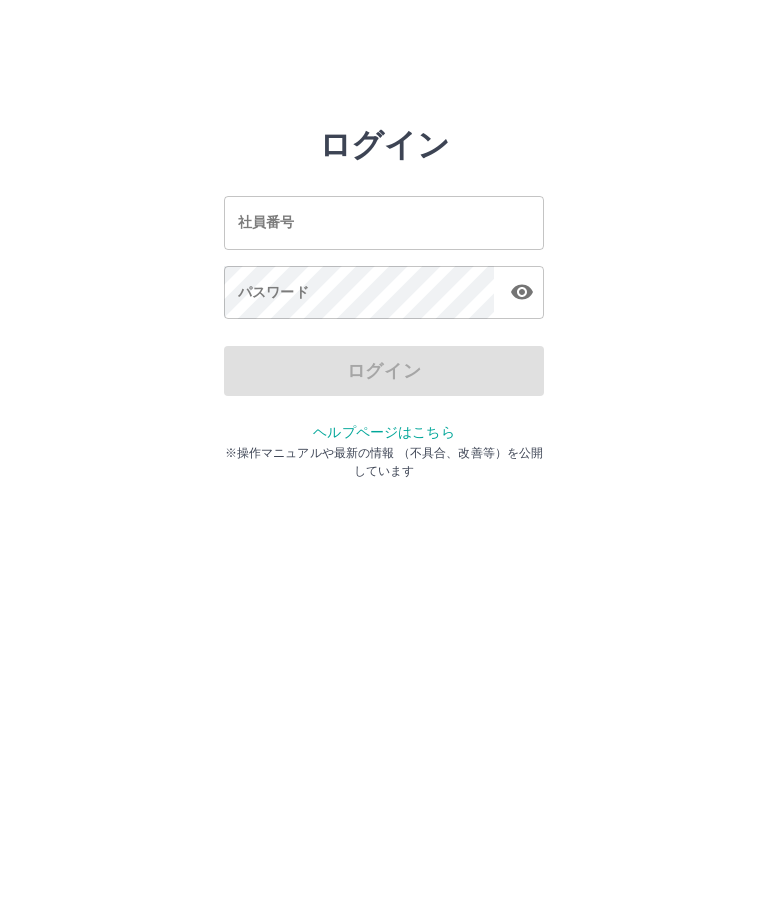 scroll, scrollTop: 0, scrollLeft: 0, axis: both 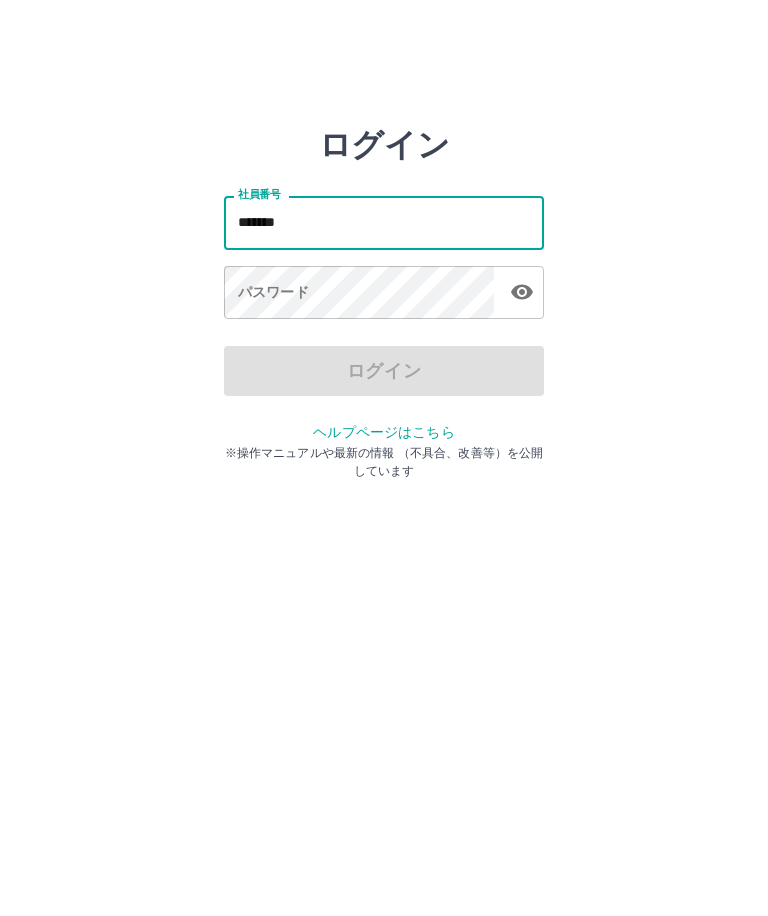 type on "*******" 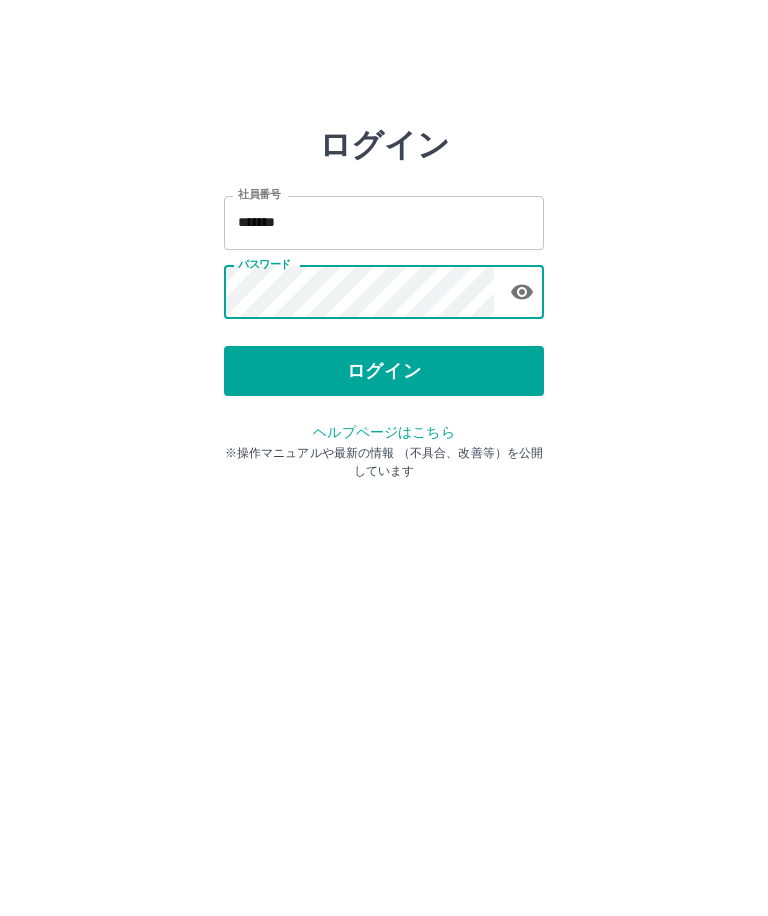 click on "ログイン" at bounding box center [384, 371] 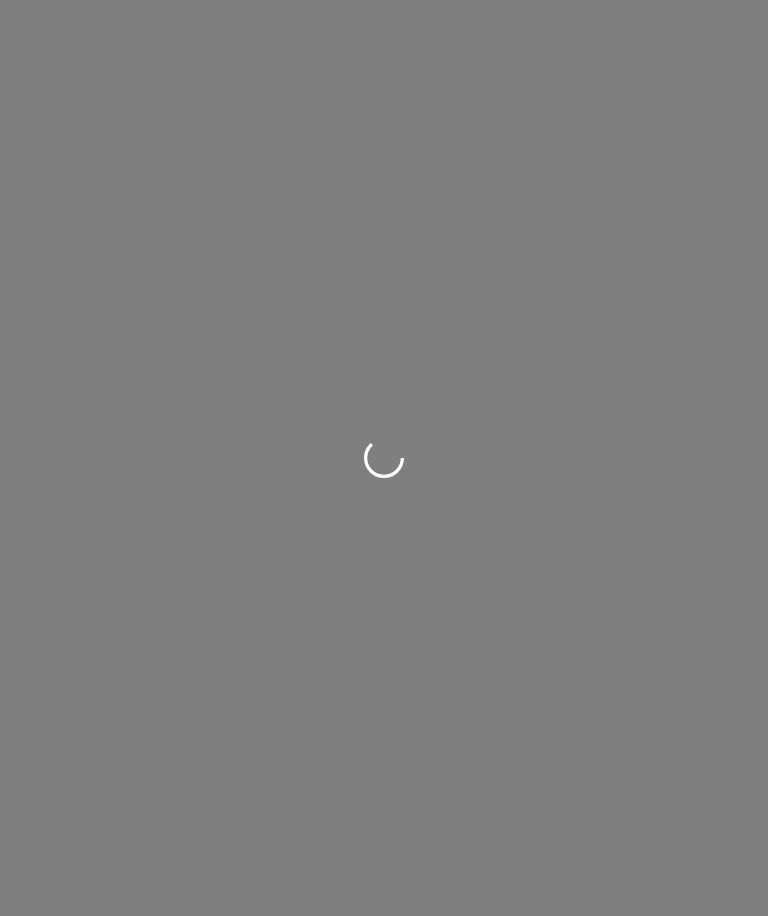 scroll, scrollTop: 0, scrollLeft: 0, axis: both 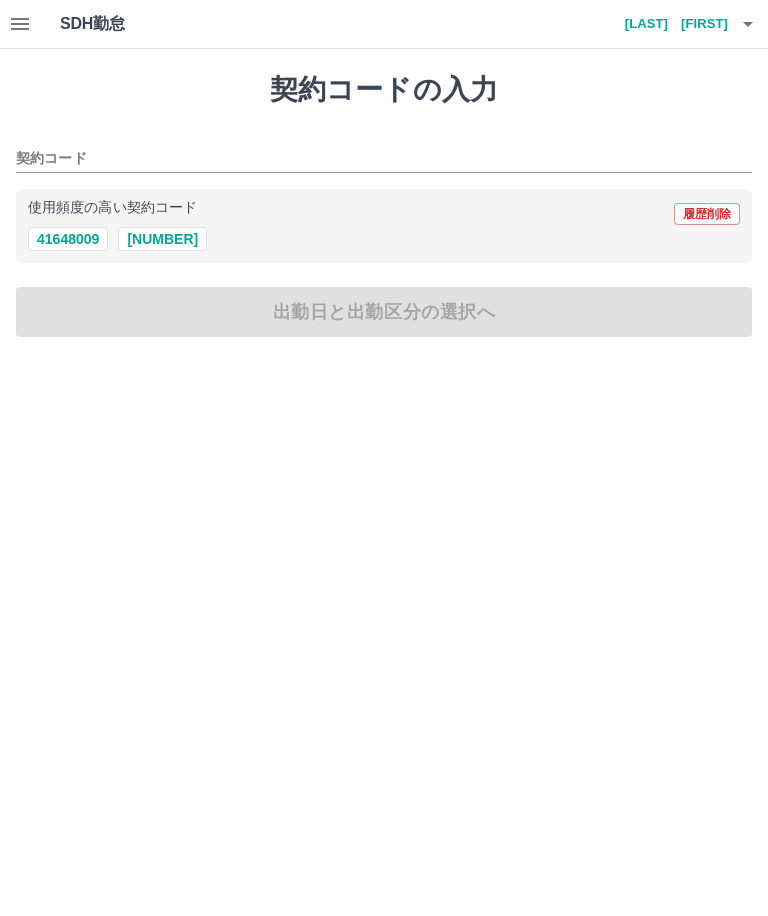 click on "[NUMBER]" at bounding box center (162, 239) 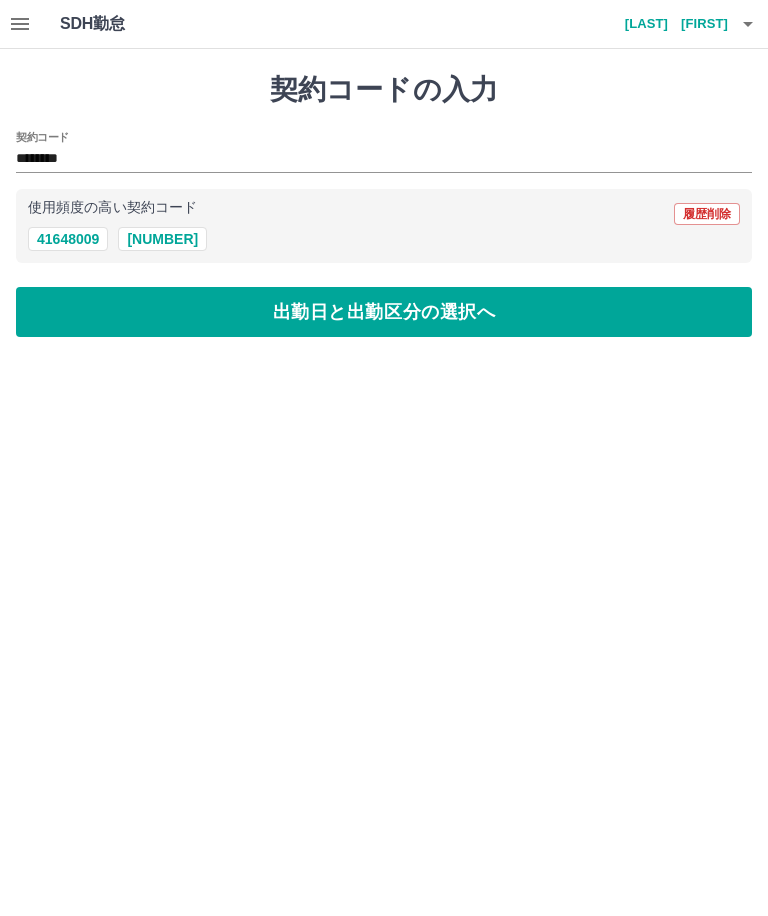 click on "出勤日と出勤区分の選択へ" at bounding box center (384, 312) 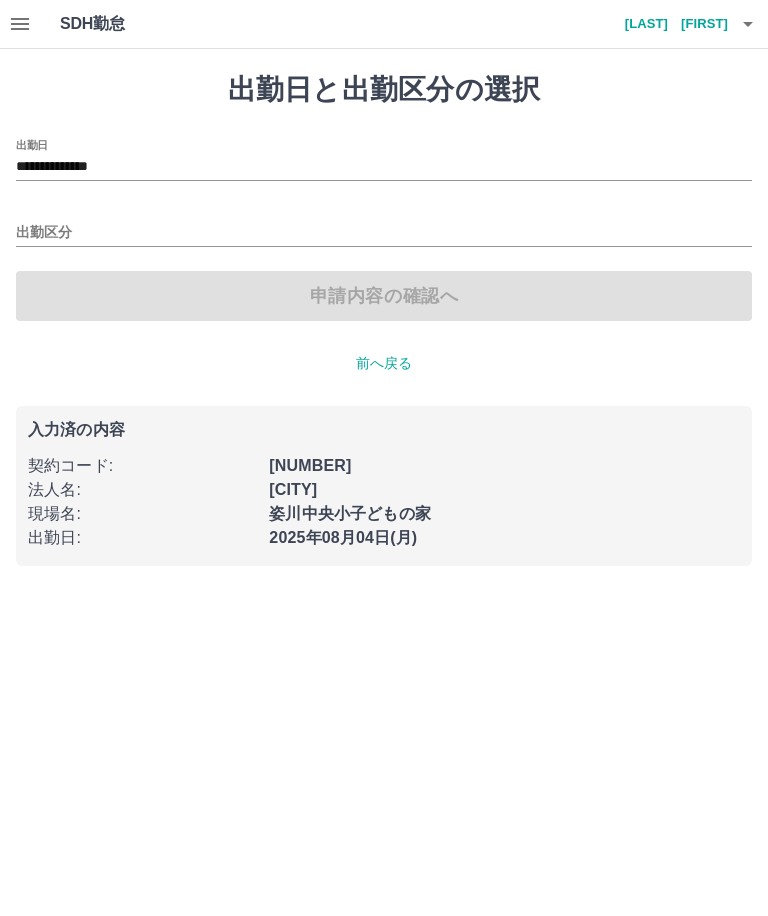 click on "**********" at bounding box center (384, 167) 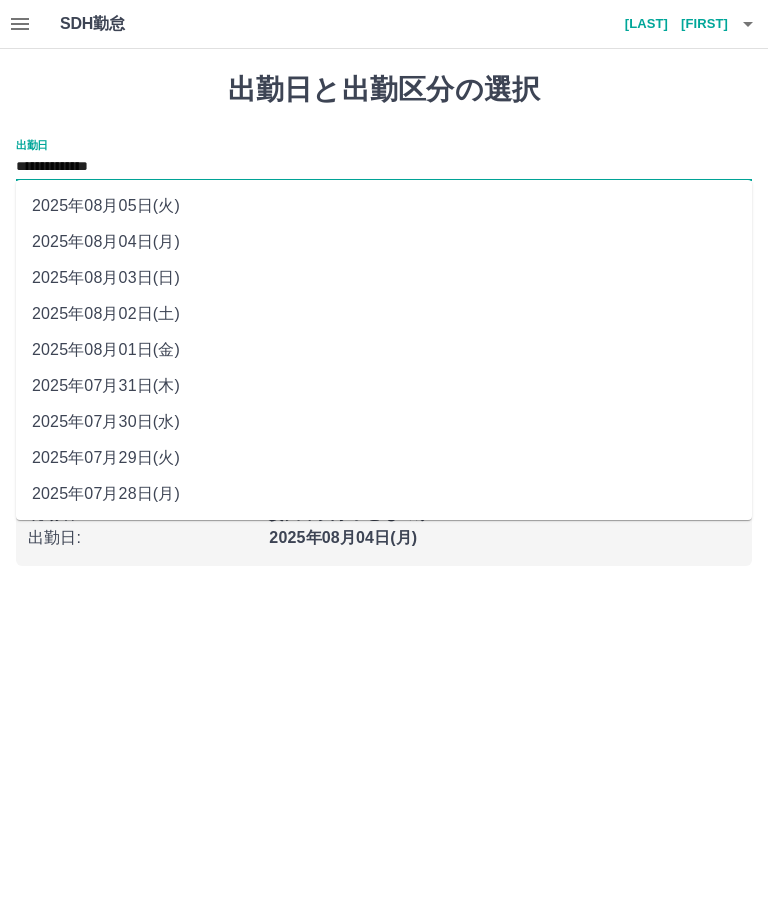 click on "2025年08月02日(土)" at bounding box center (384, 314) 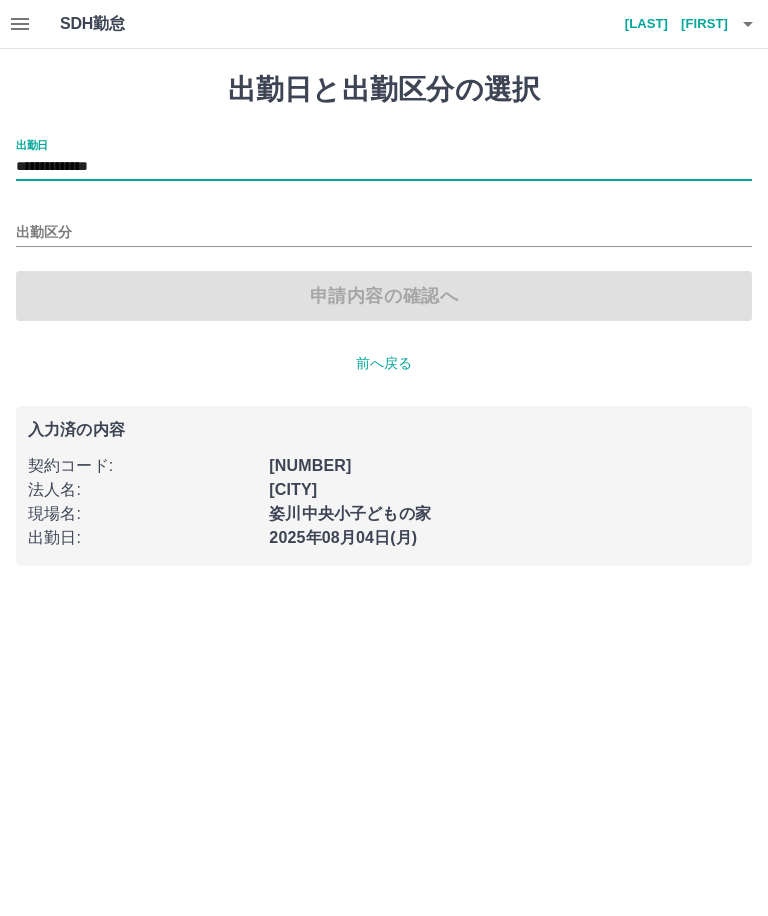 click on "出勤区分" at bounding box center [384, 233] 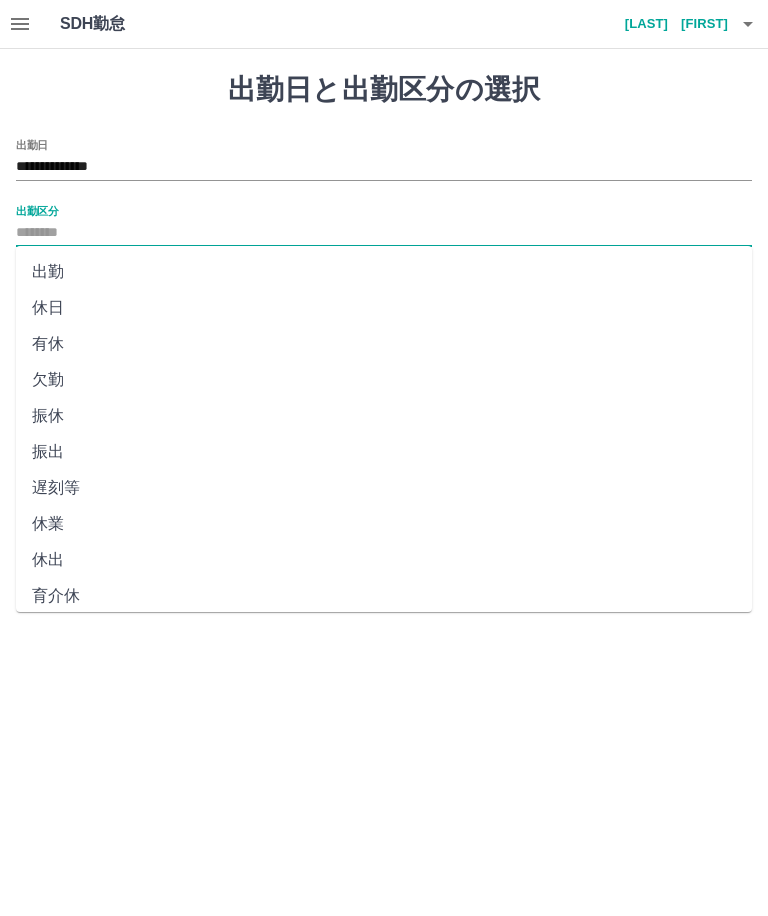 click on "休日" at bounding box center [384, 308] 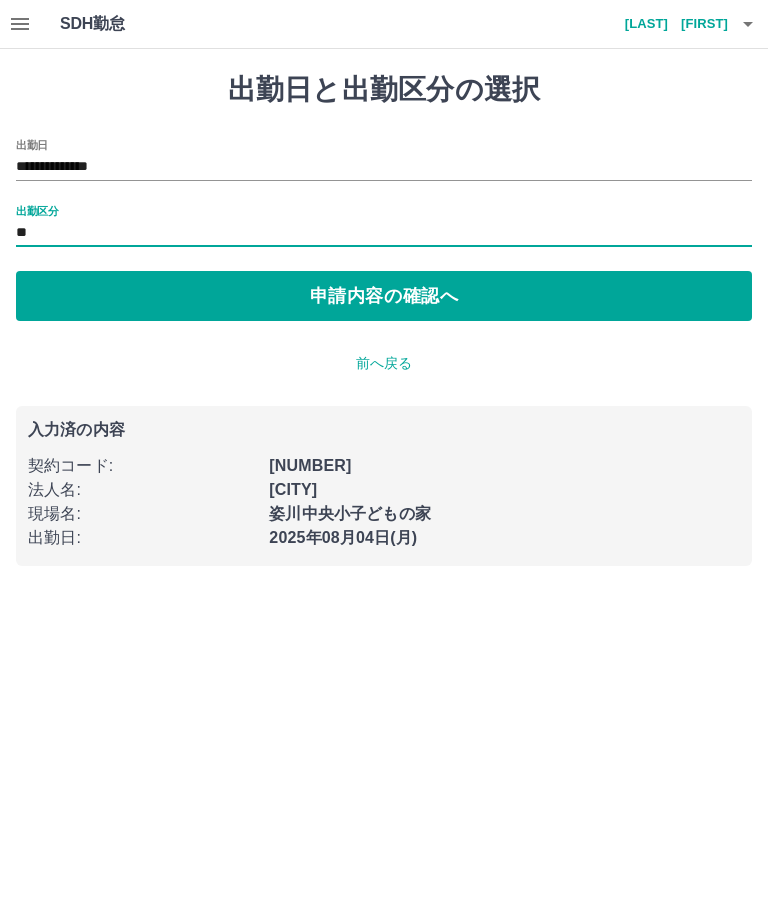 click on "申請内容の確認へ" at bounding box center [384, 296] 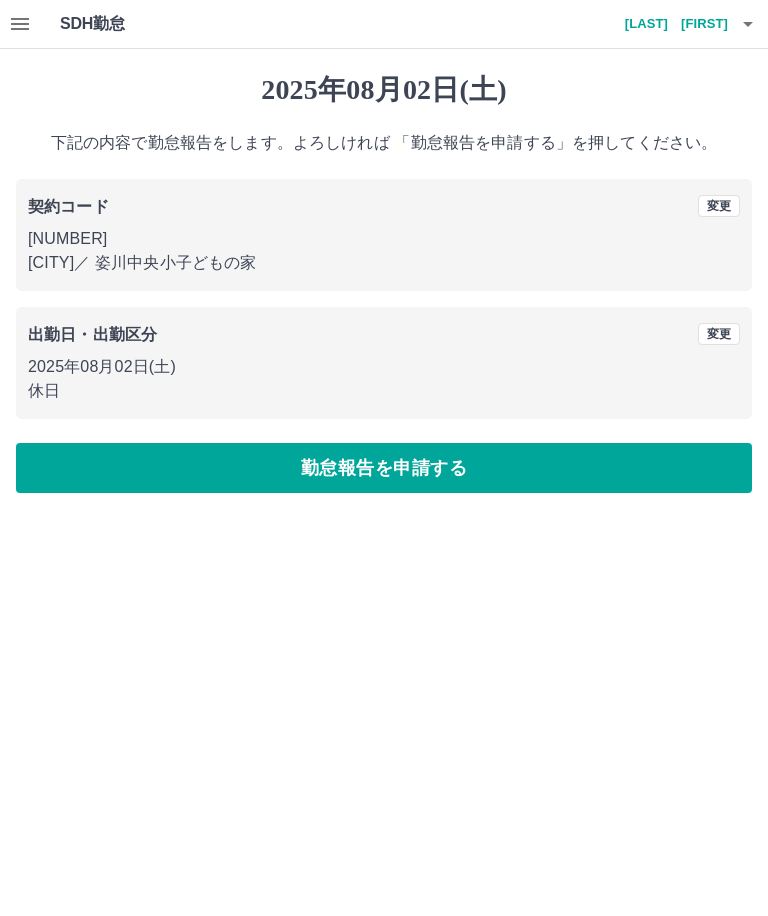 click on "勤怠報告を申請する" at bounding box center [384, 468] 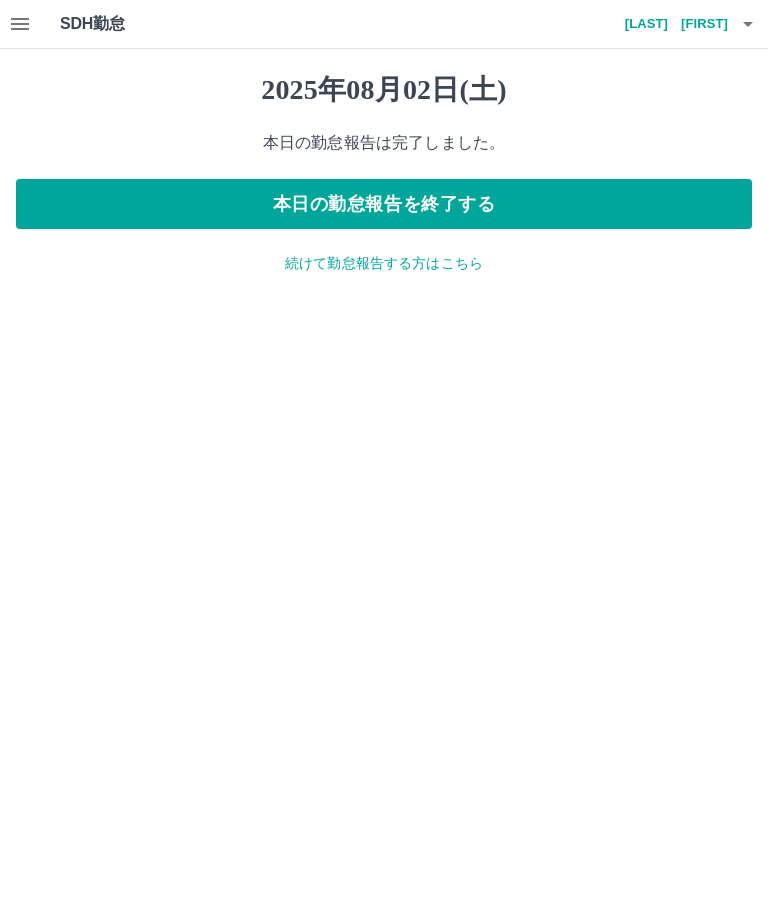 click on "続けて勤怠報告する方はこちら" at bounding box center (384, 263) 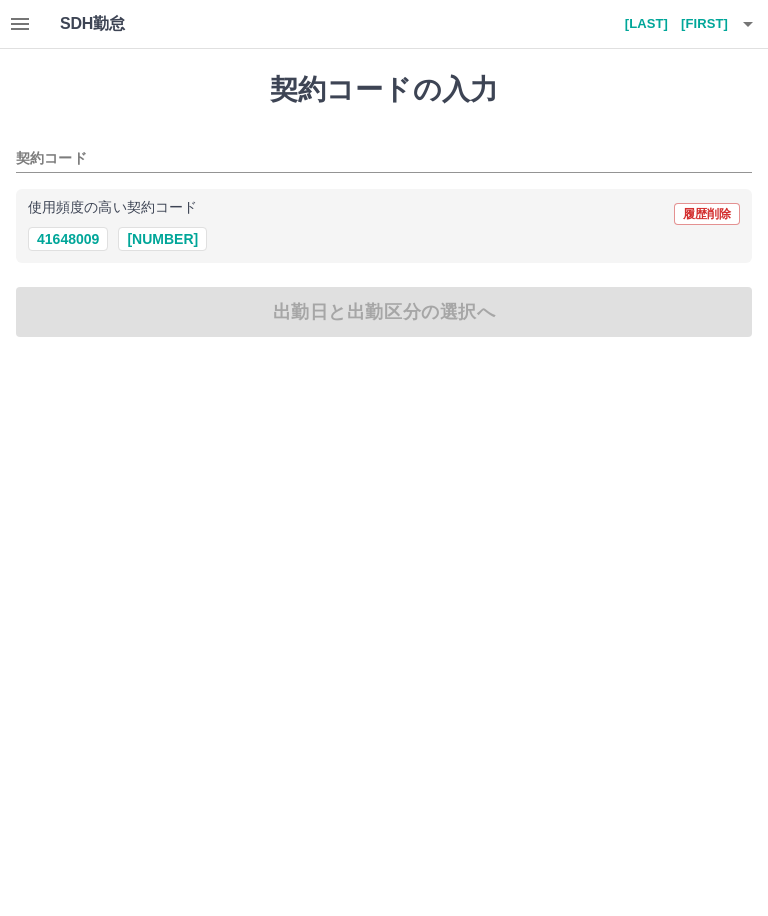 click on "[NUMBER]" at bounding box center (162, 239) 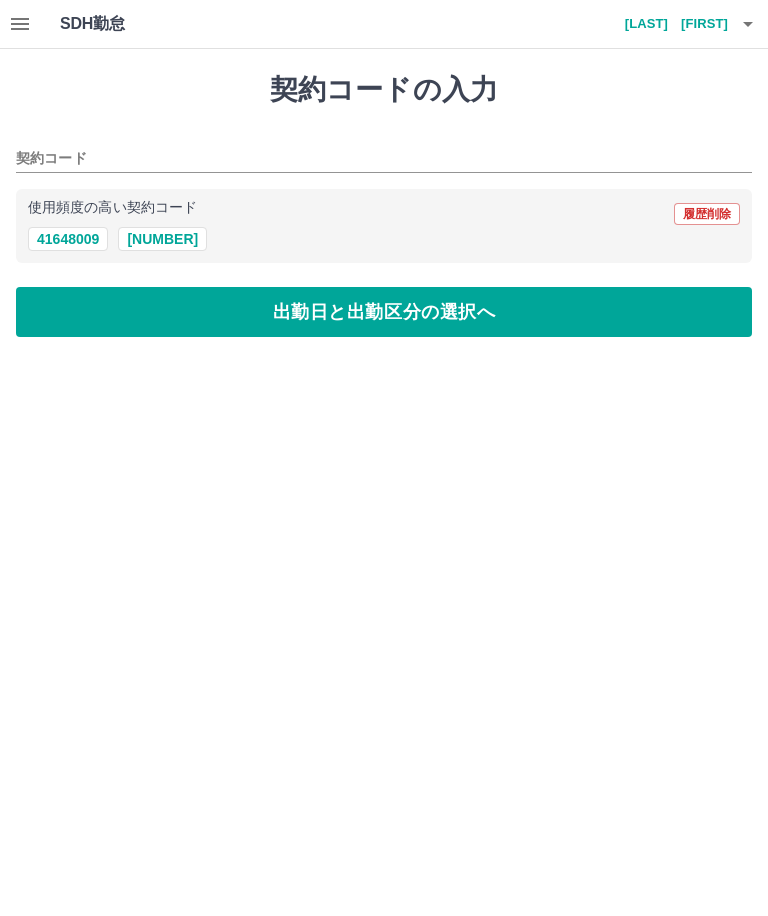 type on "********" 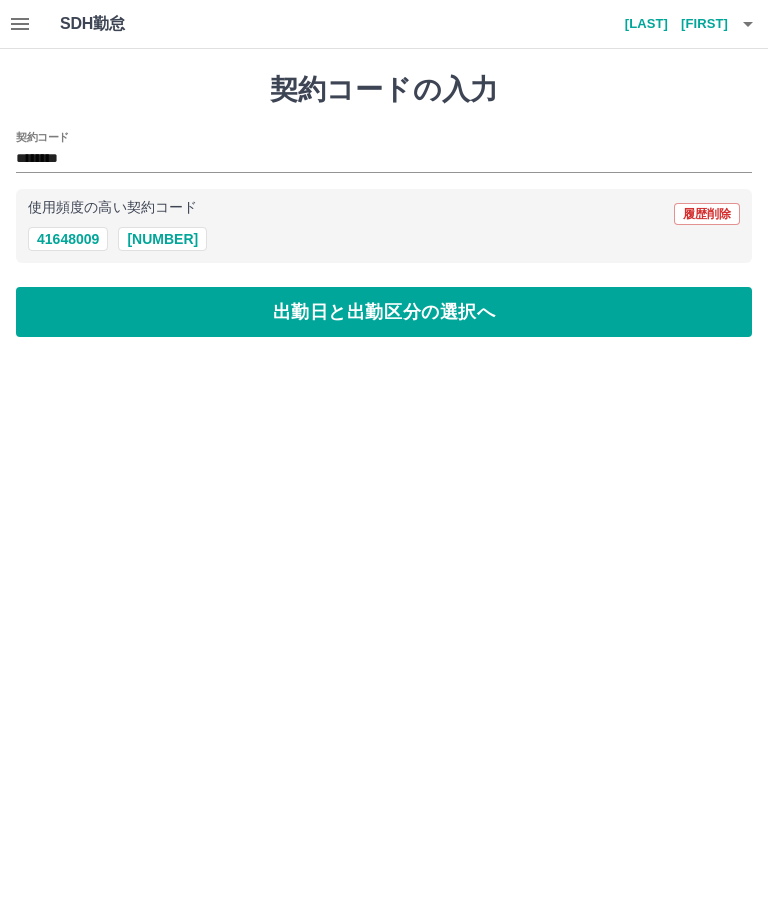 click on "出勤日と出勤区分の選択へ" at bounding box center (384, 312) 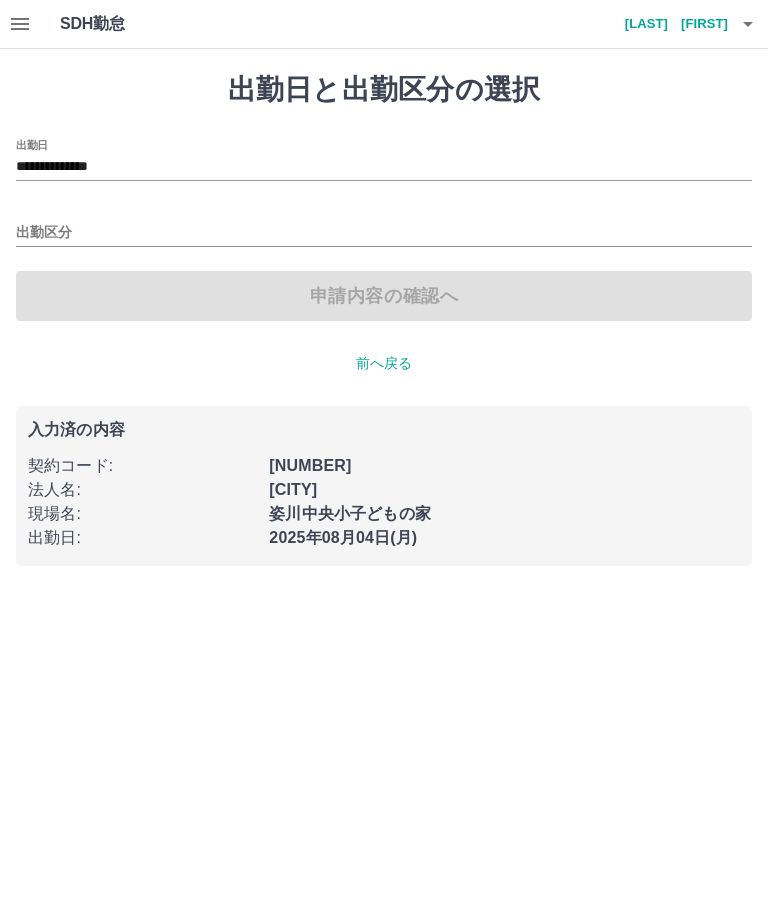 click on "**********" at bounding box center (384, 167) 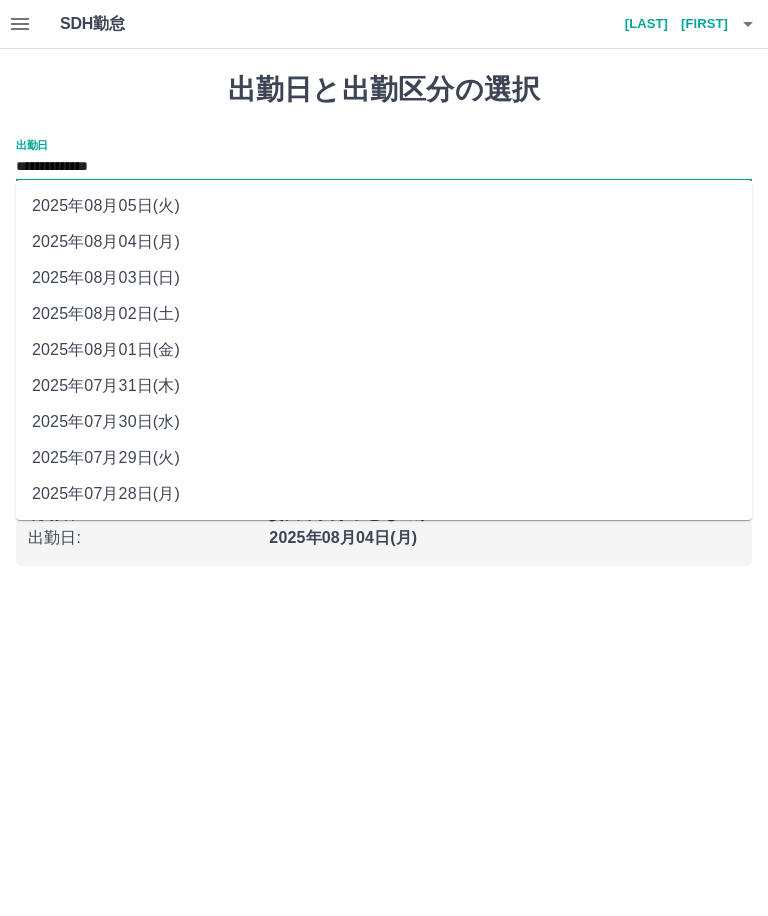 click on "2025年08月03日(日)" at bounding box center (384, 278) 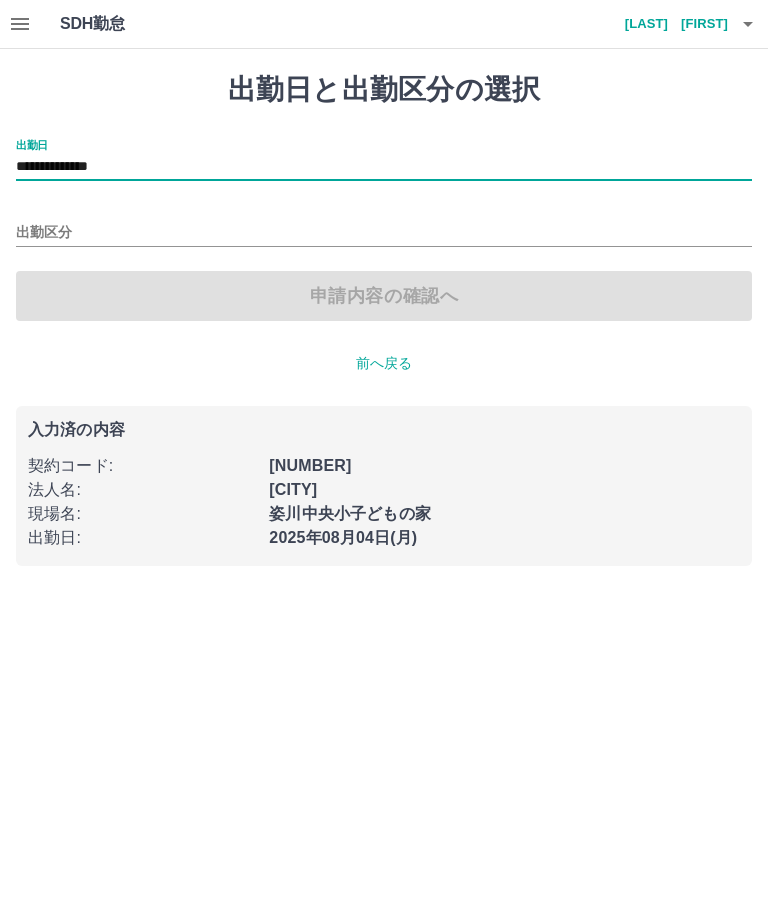 click on "出勤区分" at bounding box center [384, 233] 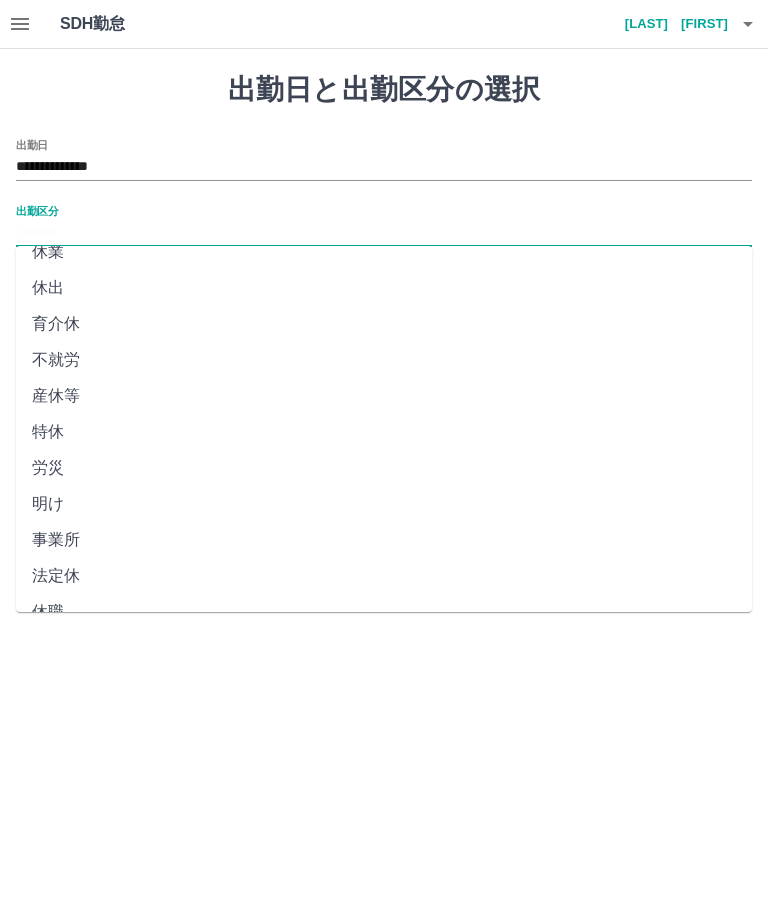 scroll, scrollTop: 271, scrollLeft: 0, axis: vertical 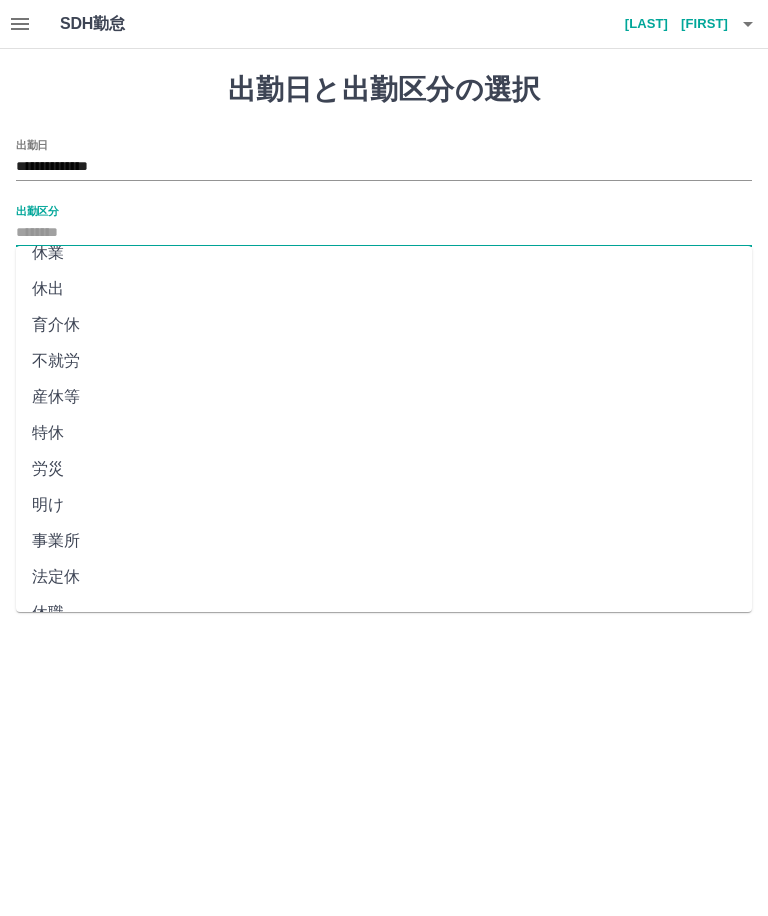 click on "法定休" at bounding box center (384, 577) 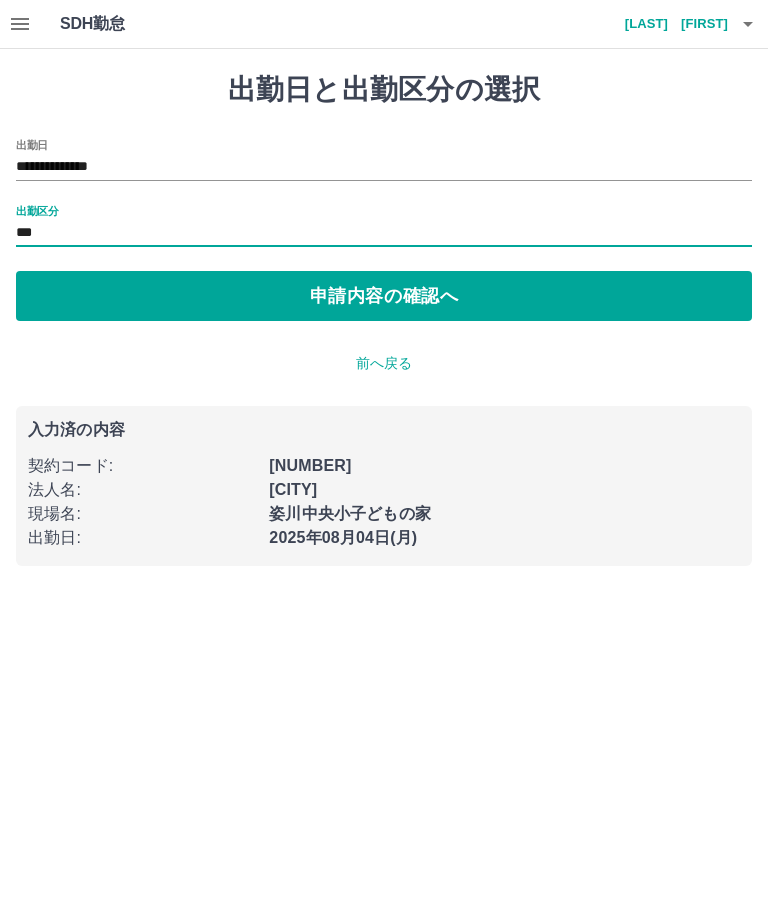 click on "申請内容の確認へ" at bounding box center [384, 296] 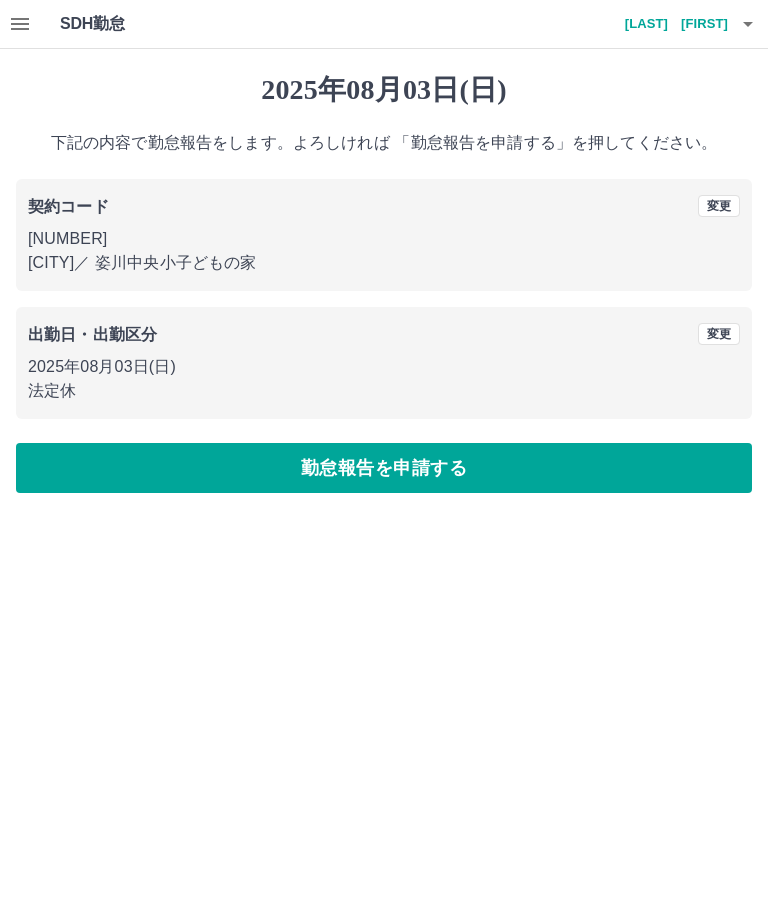 click on "勤怠報告を申請する" at bounding box center [384, 468] 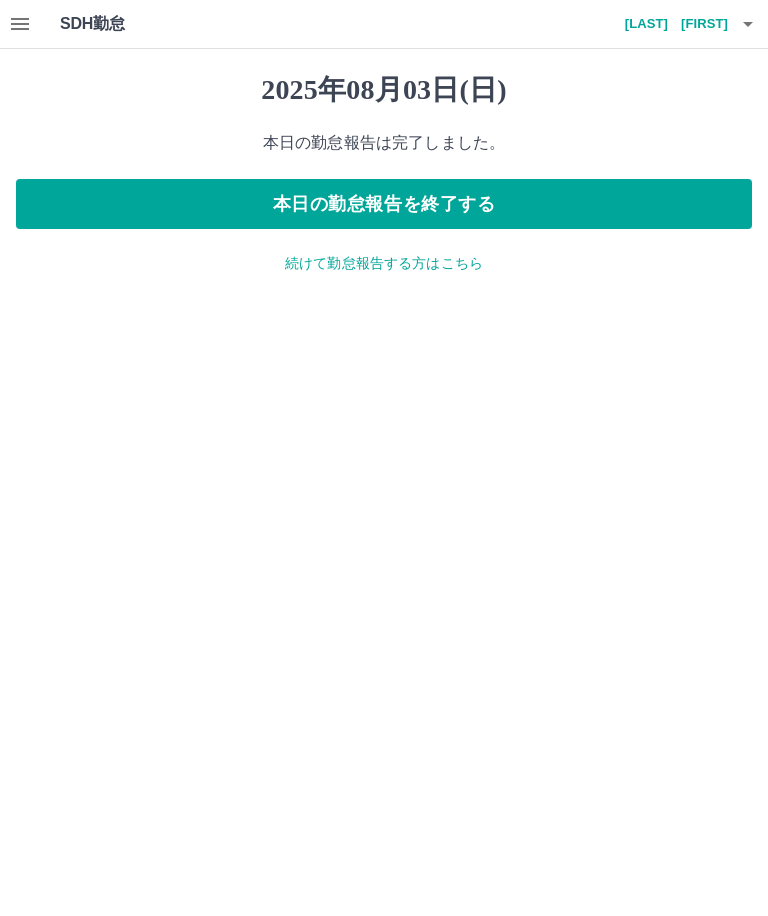 click on "続けて勤怠報告する方はこちら" at bounding box center (384, 263) 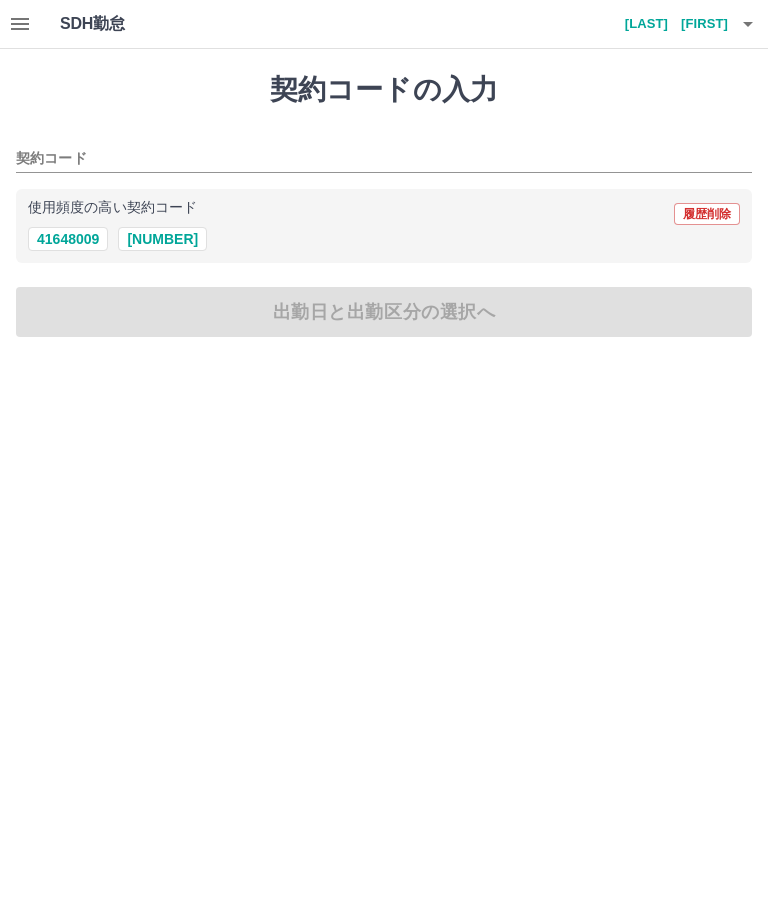 click on "[NUMBER]" at bounding box center [162, 239] 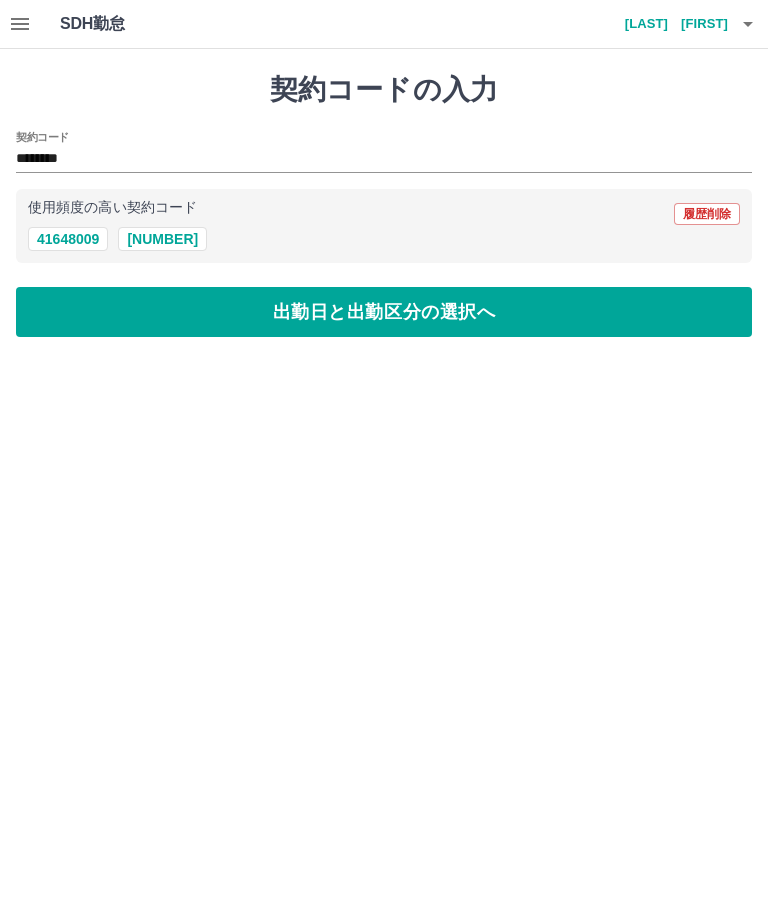 click on "出勤日と出勤区分の選択へ" at bounding box center (384, 312) 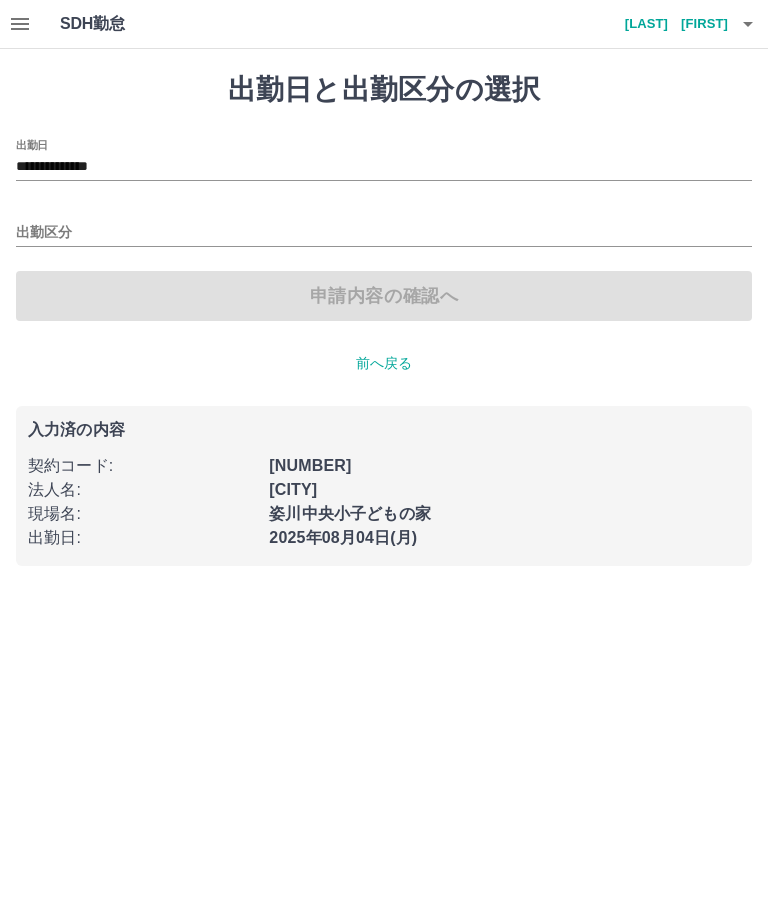 click on "出勤区分" at bounding box center (384, 233) 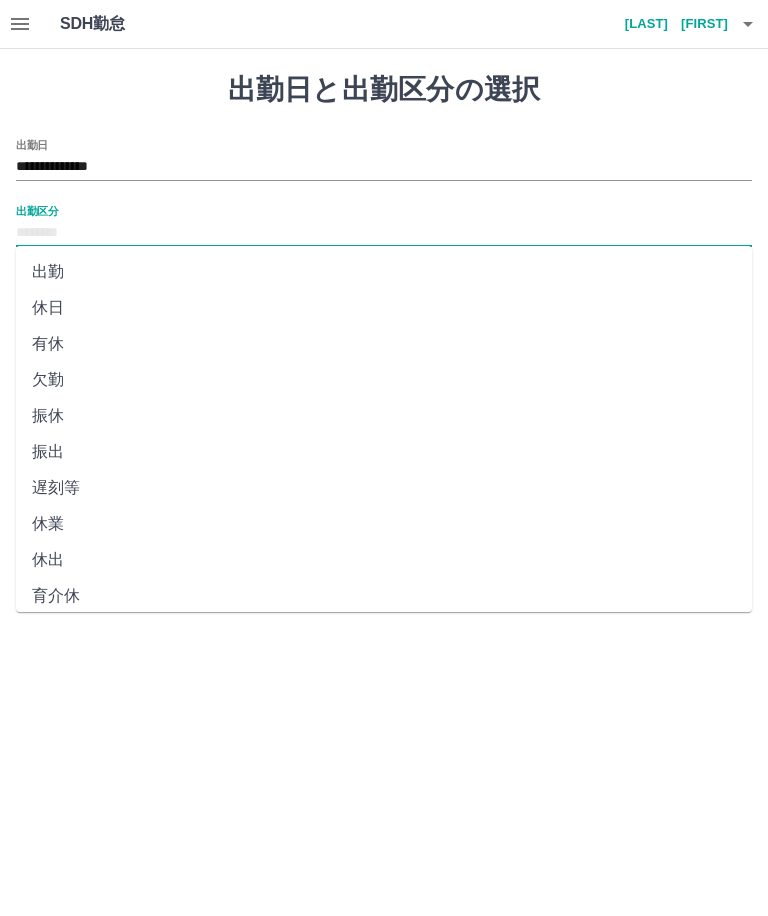 click on "出勤" at bounding box center (384, 272) 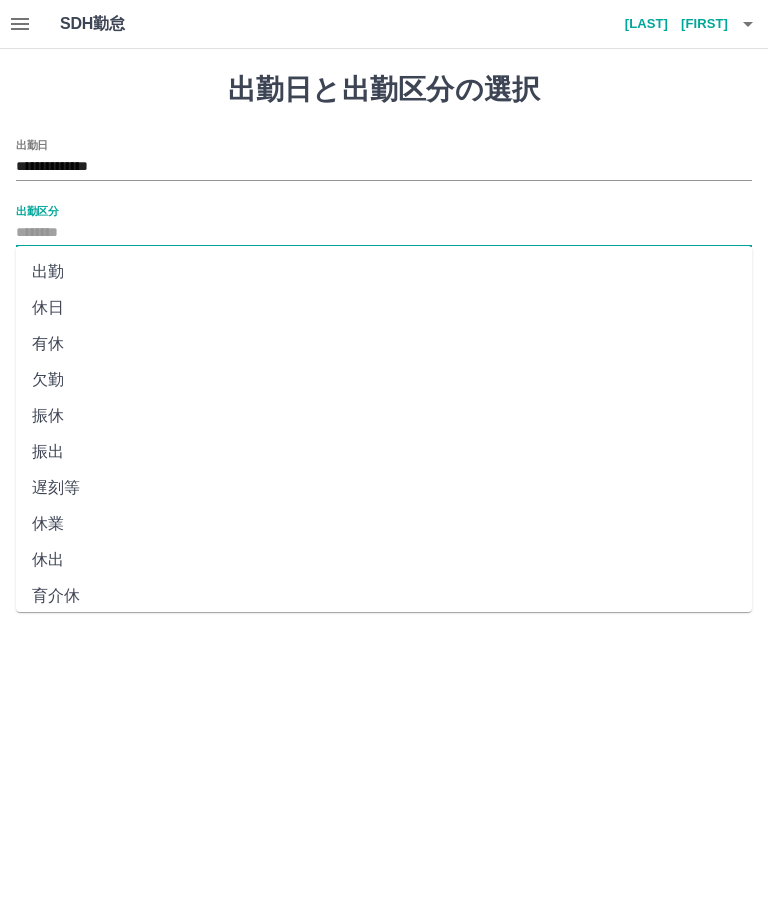 type on "**" 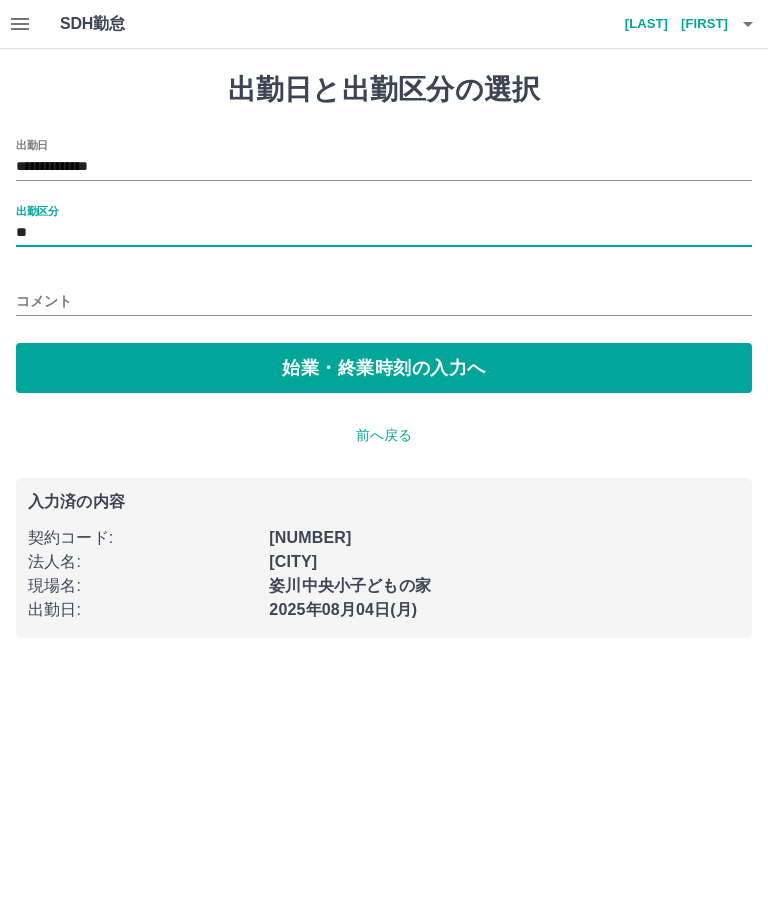 click on "始業・終業時刻の入力へ" at bounding box center (384, 368) 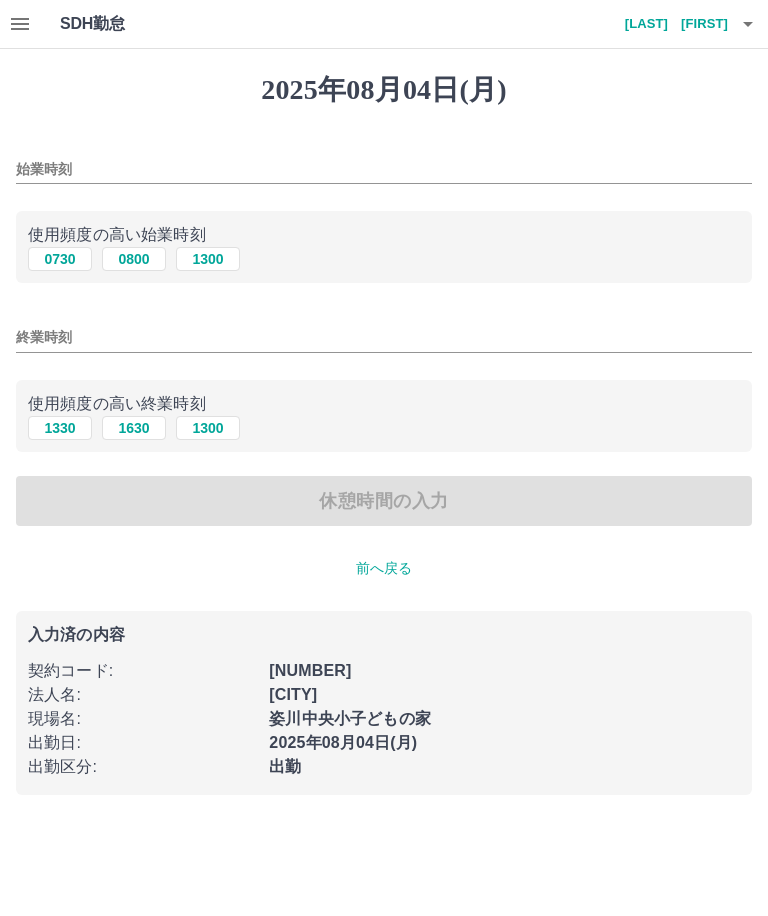click on "0730" at bounding box center (60, 259) 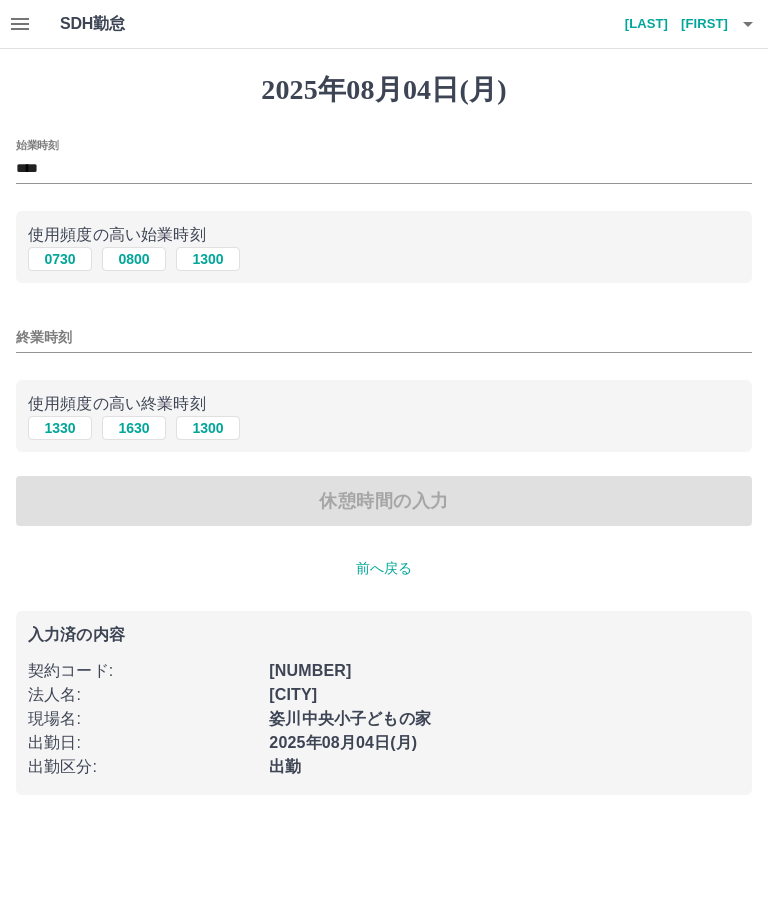 click on "1630" at bounding box center (134, 428) 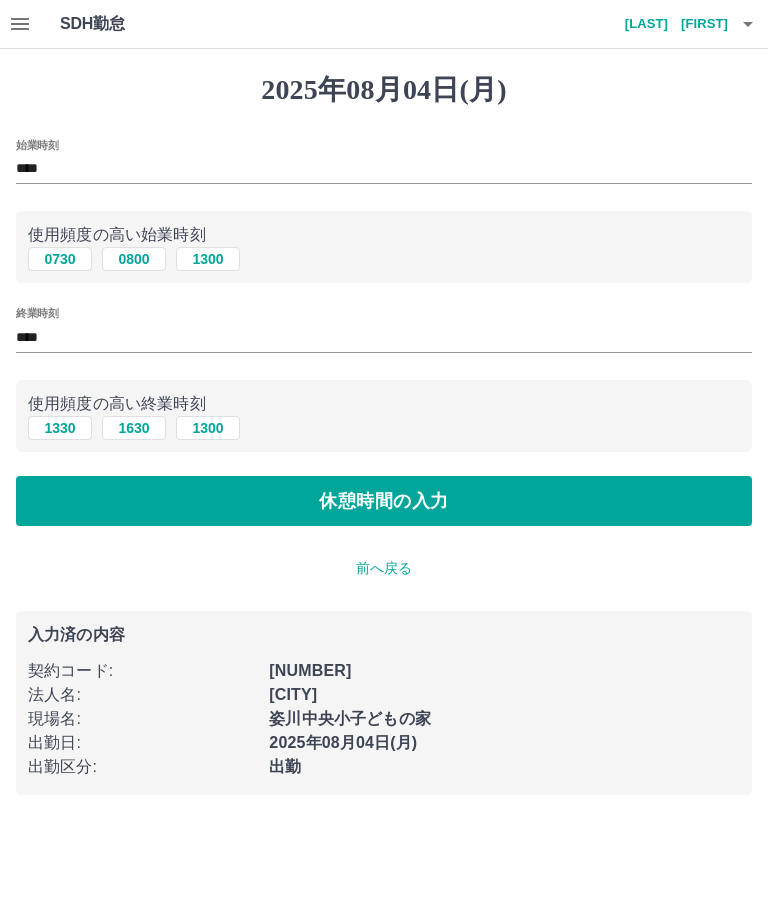click on "休憩時間の入力" at bounding box center (384, 501) 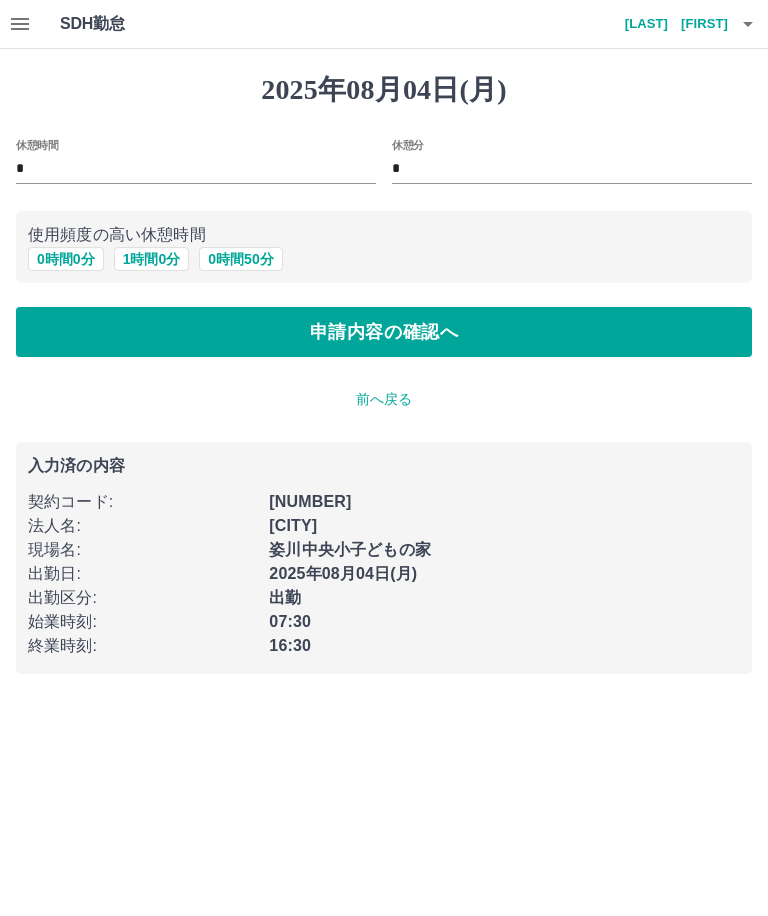 click on "1 時間 0 分" at bounding box center (152, 259) 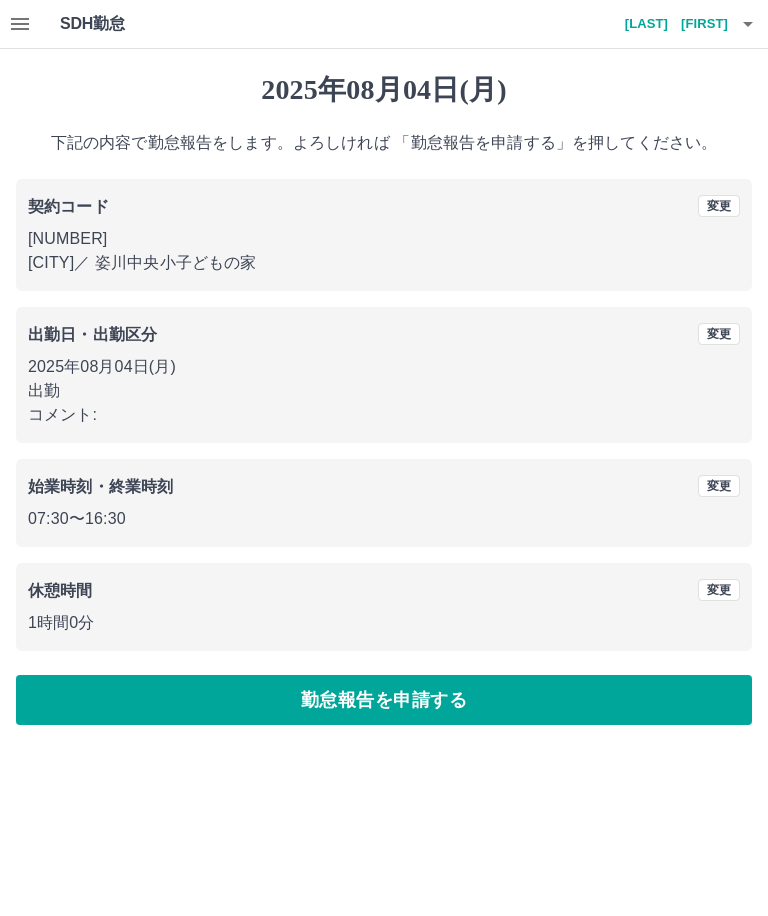 click on "勤怠報告を申請する" at bounding box center (384, 700) 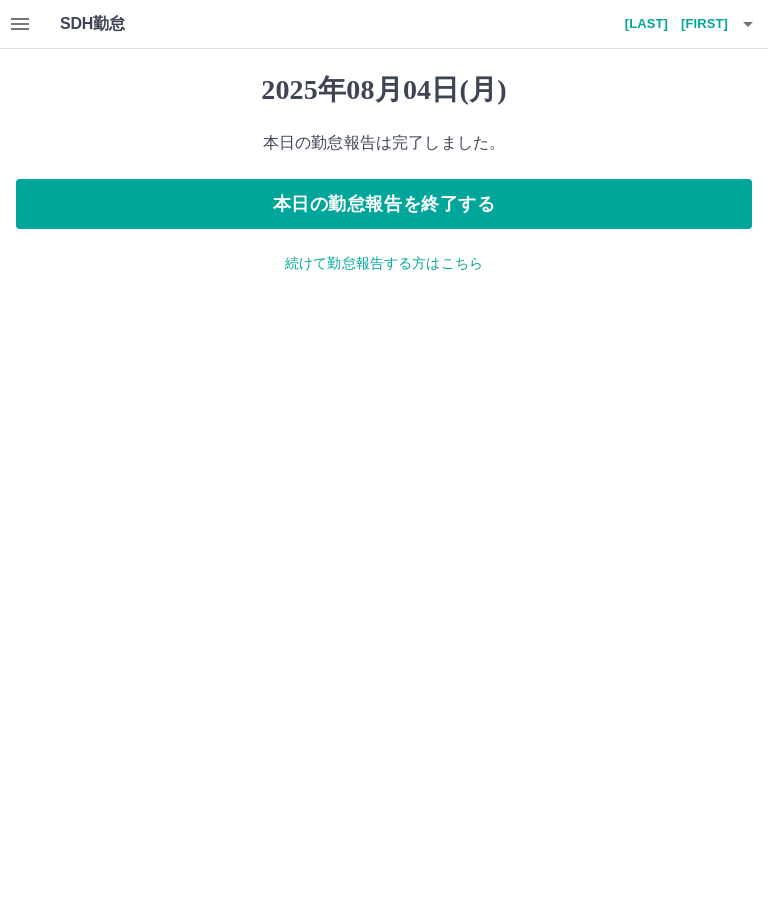 click on "本日の勤怠報告を終了する" at bounding box center (384, 204) 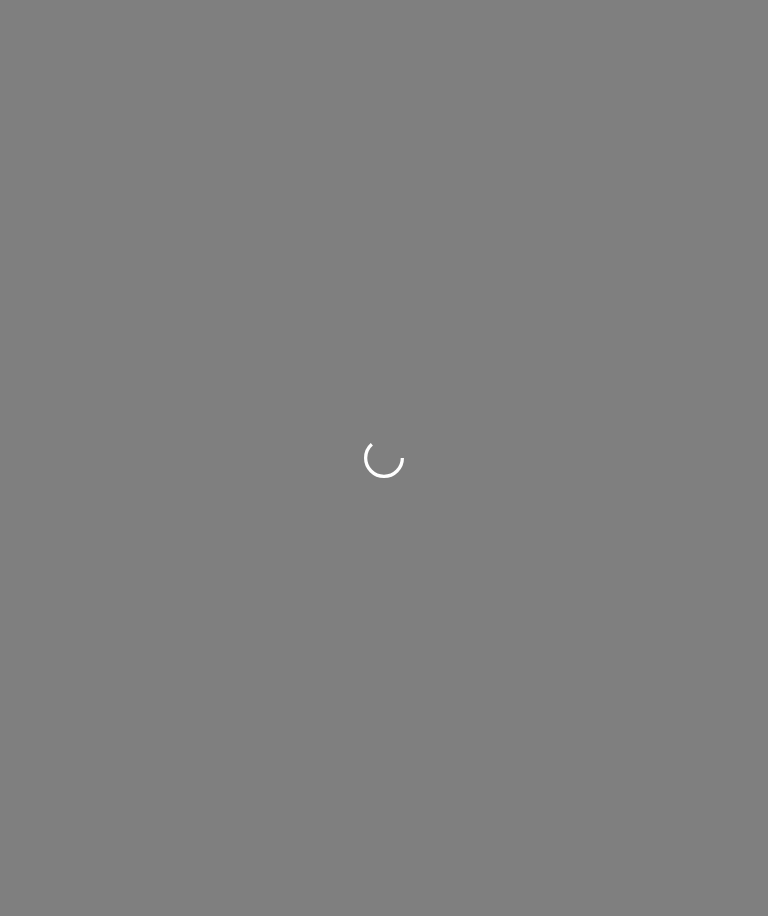 scroll, scrollTop: 0, scrollLeft: 0, axis: both 